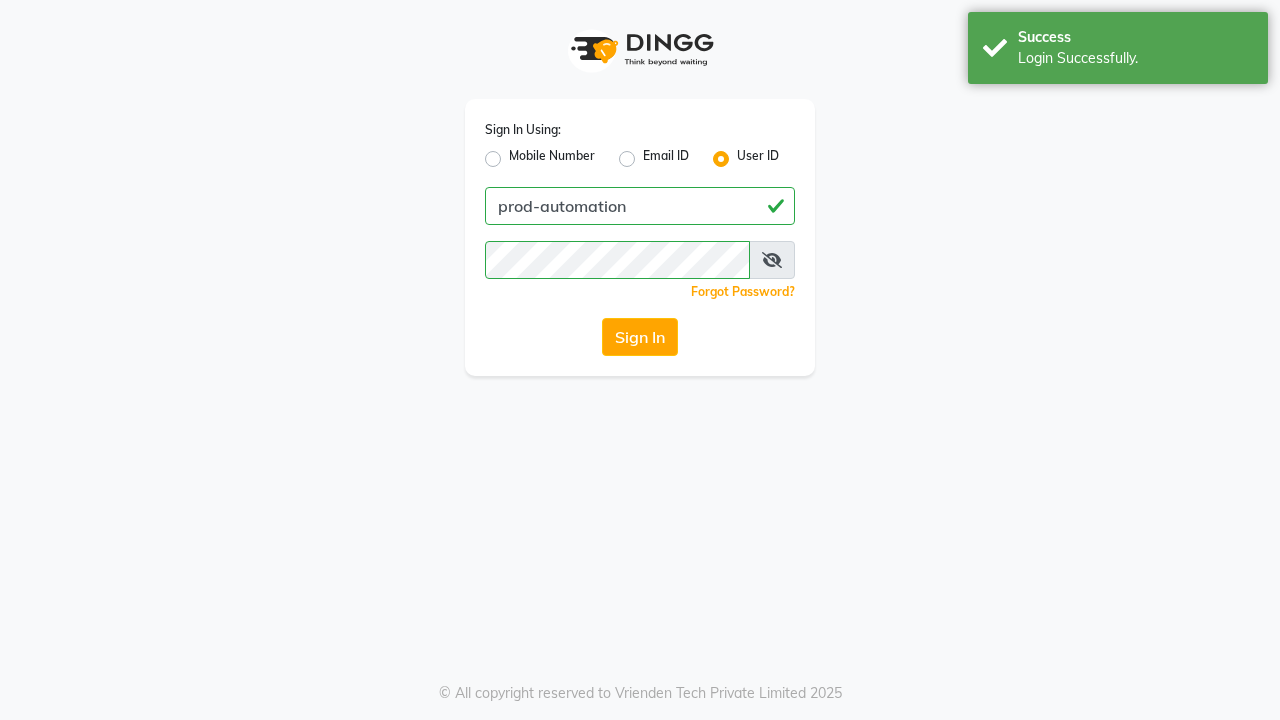 scroll, scrollTop: 0, scrollLeft: 0, axis: both 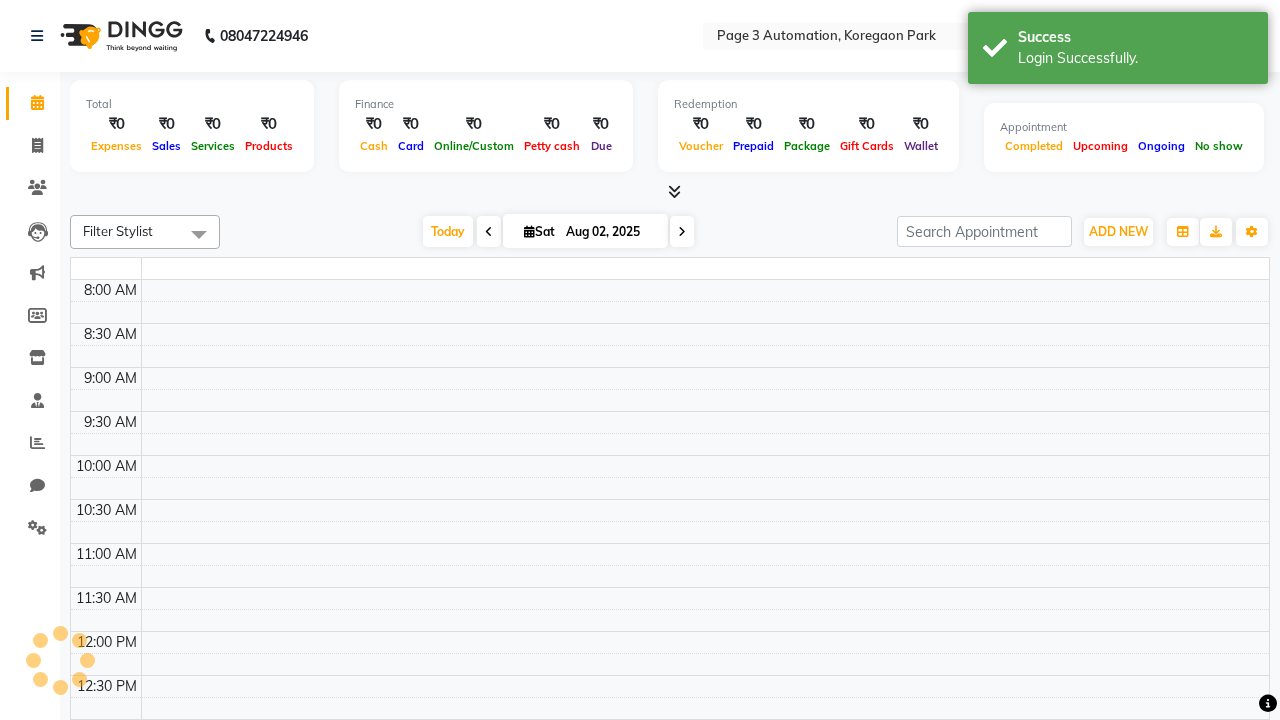 select on "en" 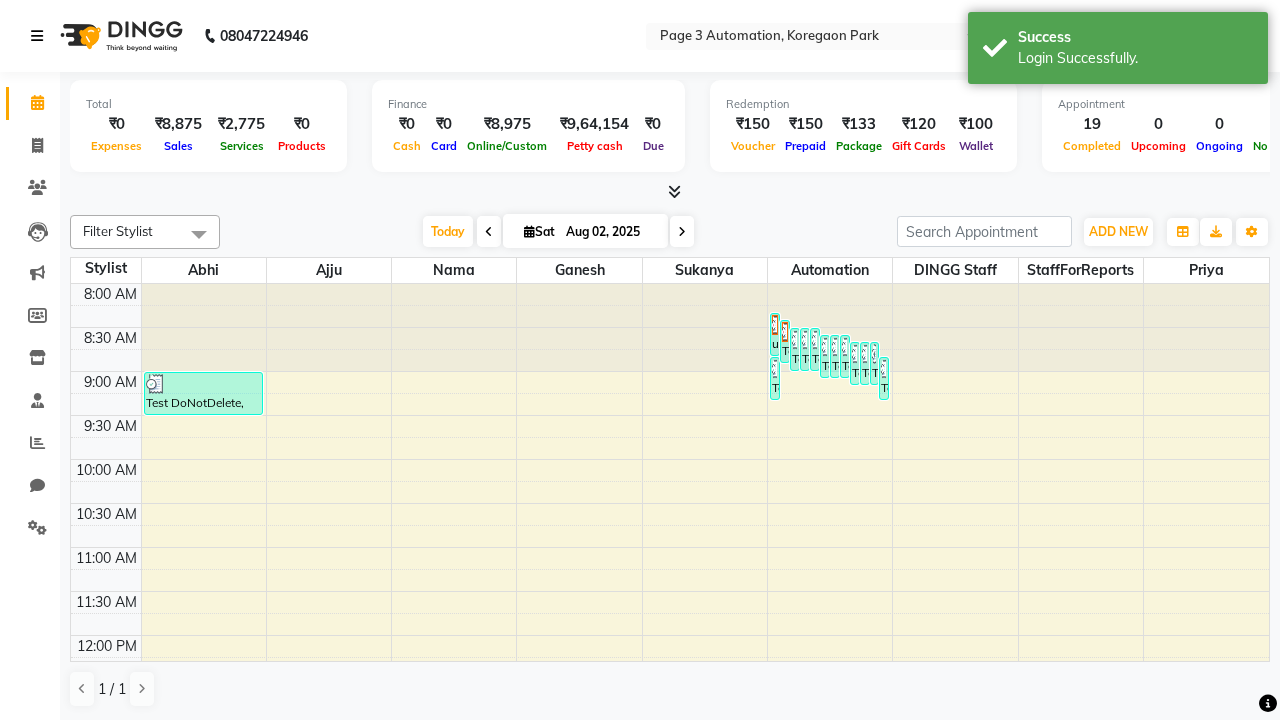 click at bounding box center [37, 36] 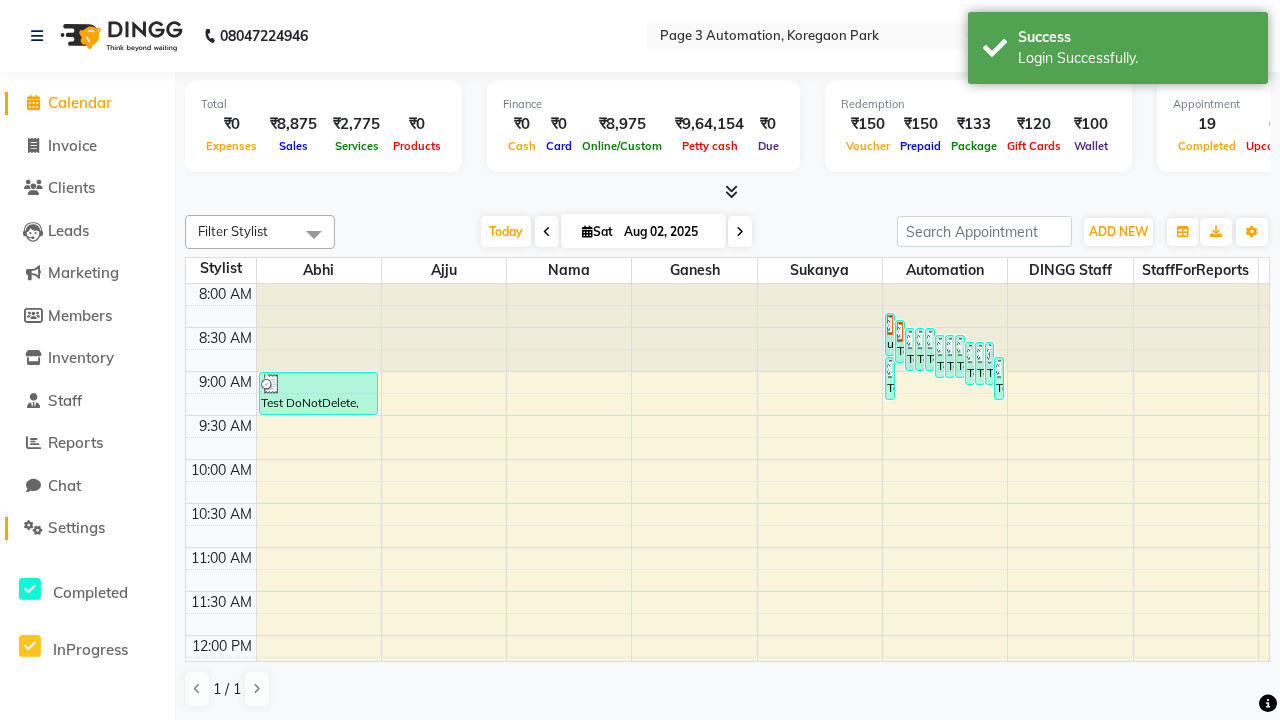 click on "Settings" 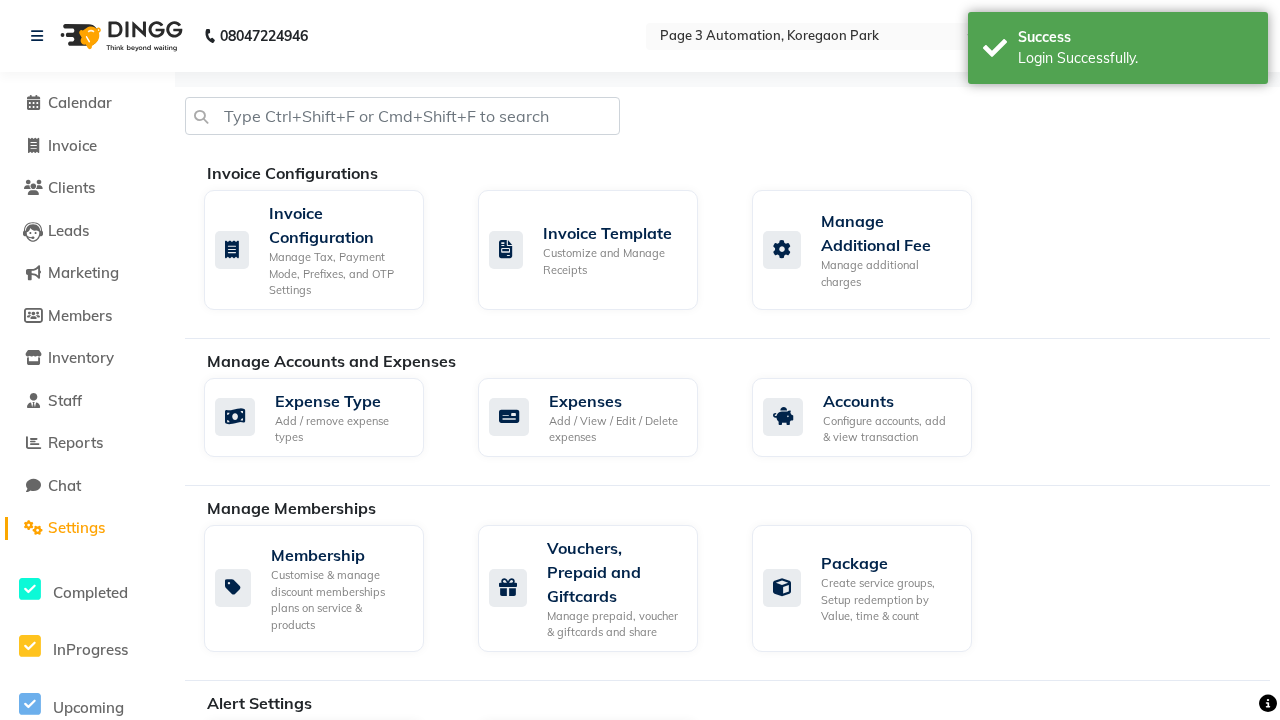 click on "Manage Product code" 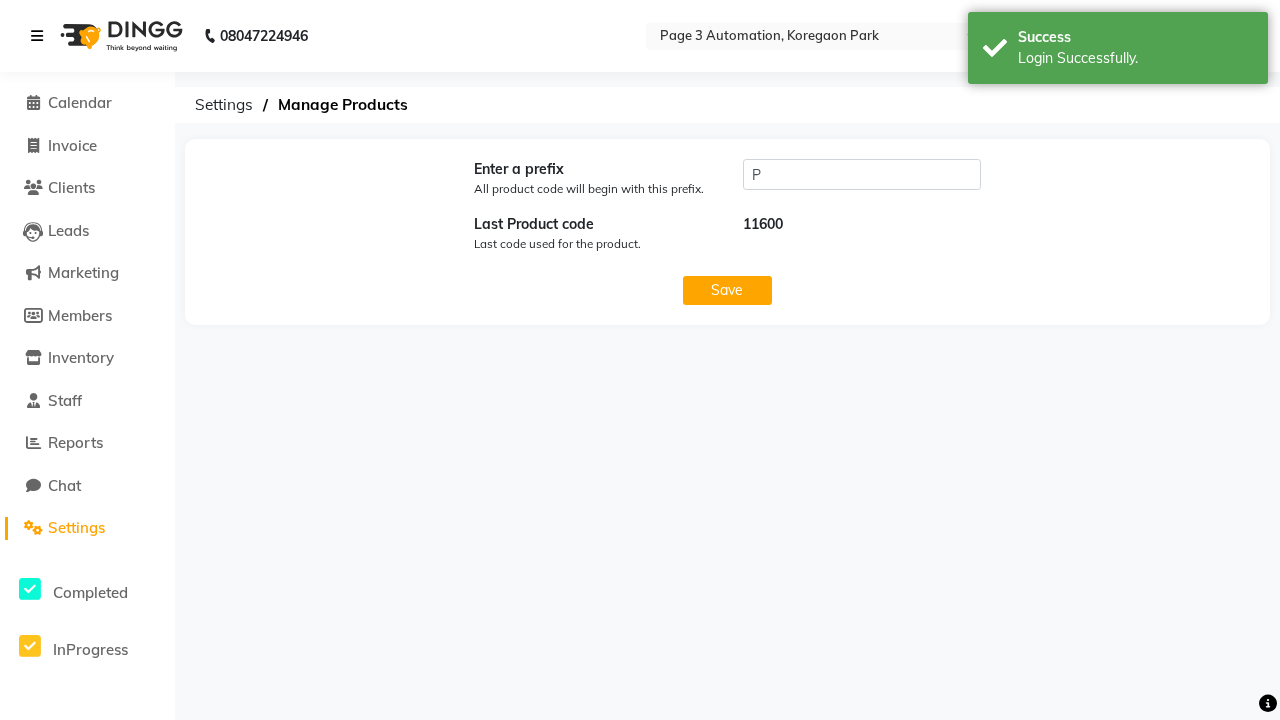 click at bounding box center (37, 36) 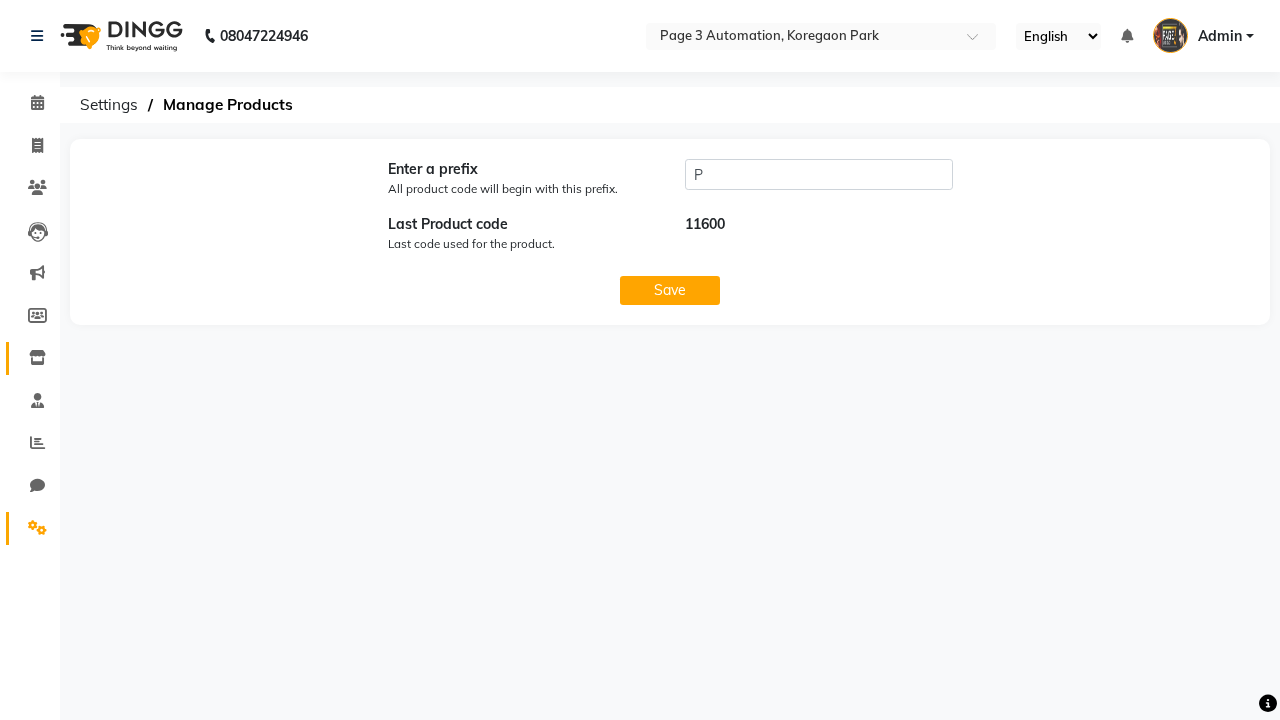 click 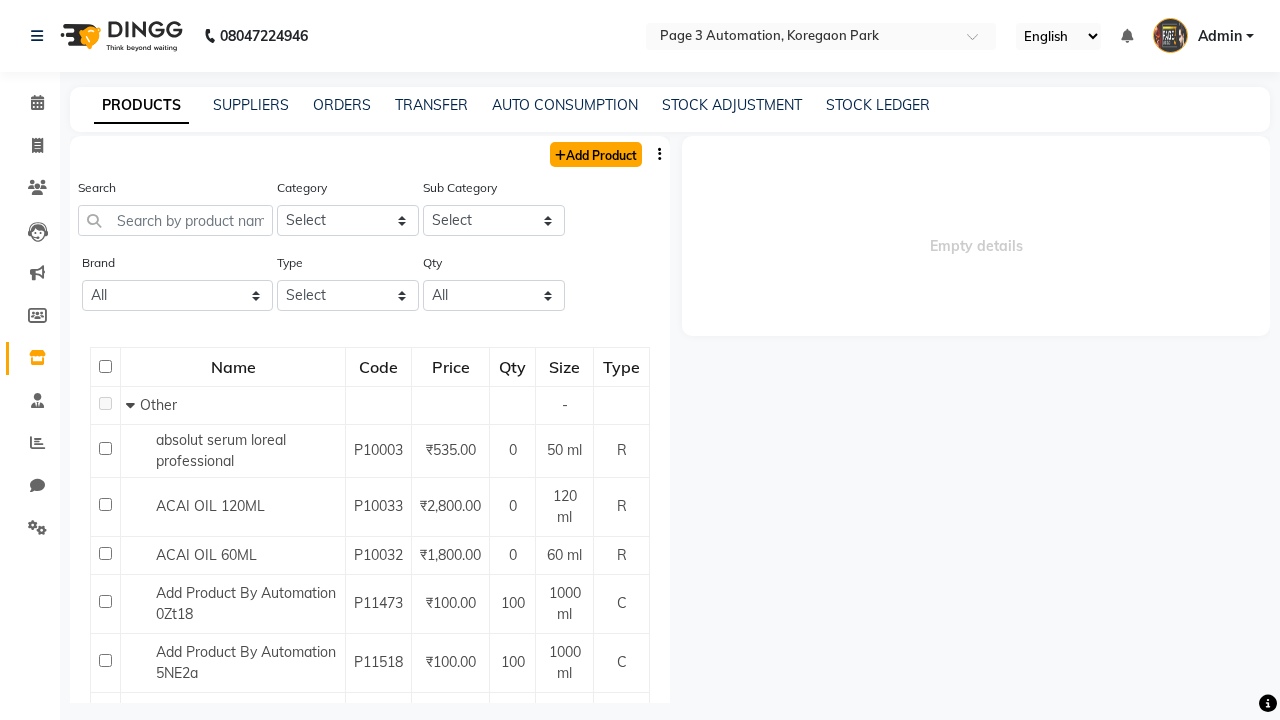click on "Add Product" 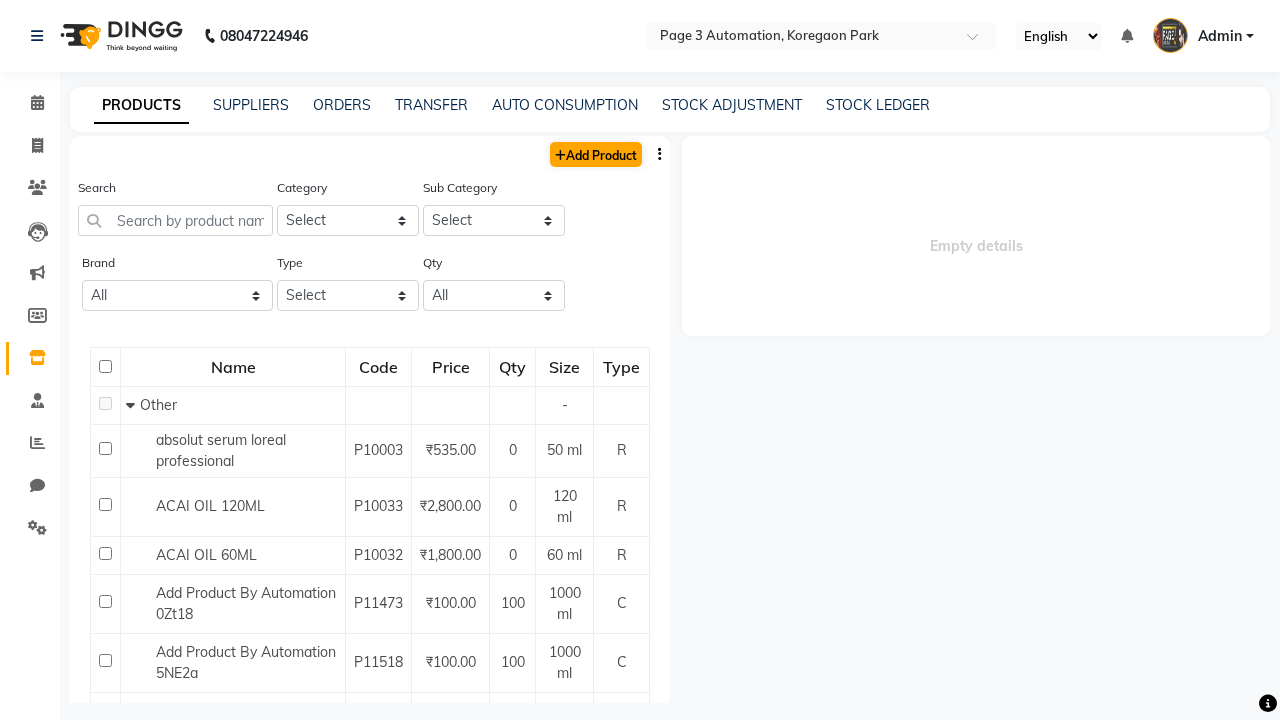 select on "true" 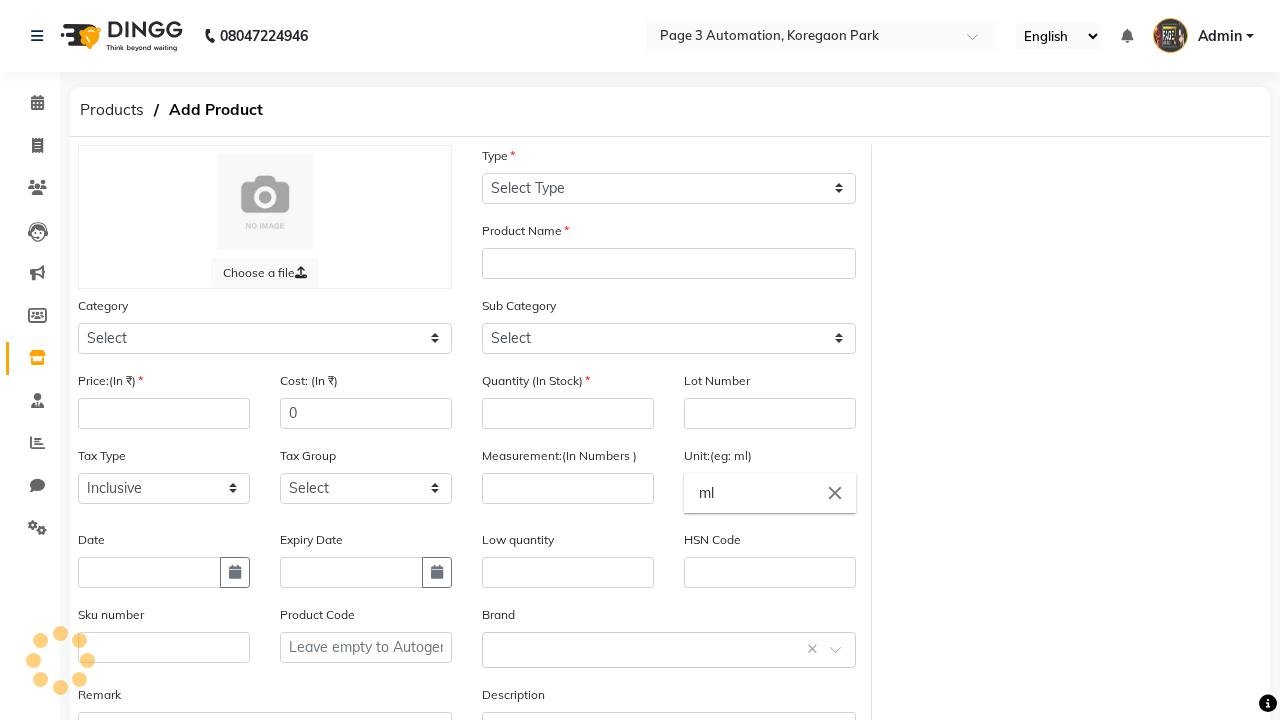 select on "C" 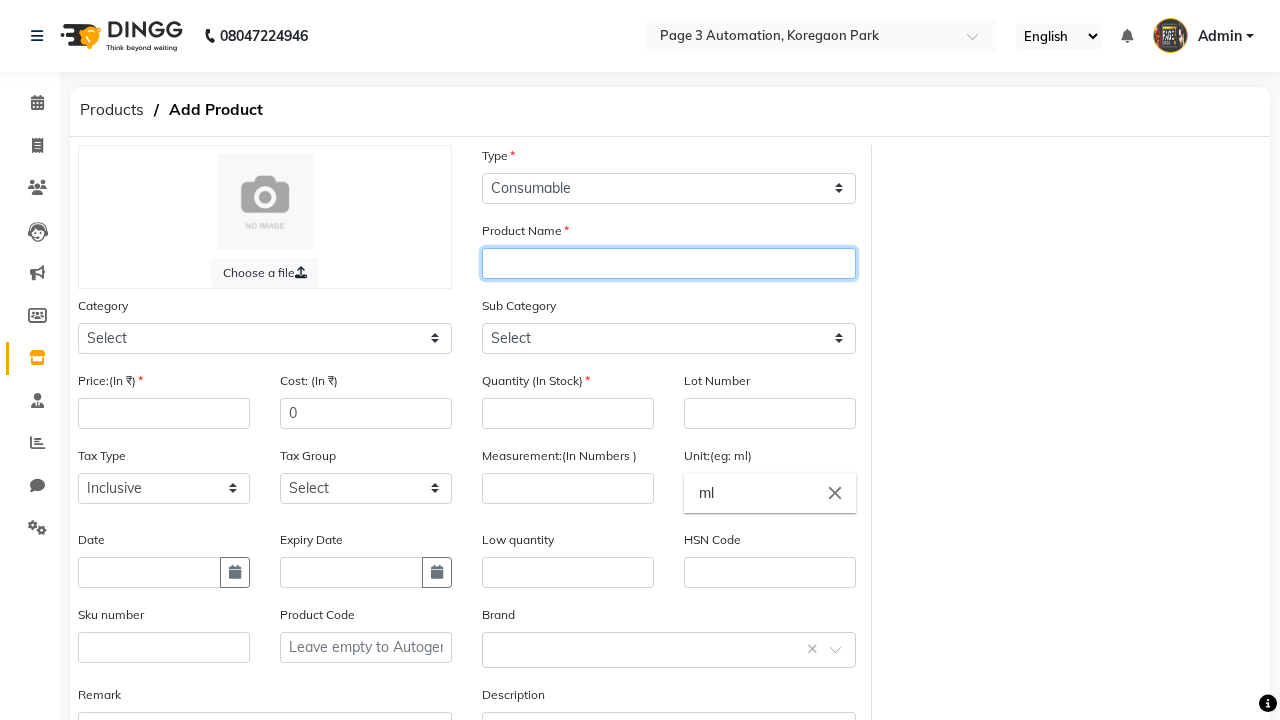 type on "Test Product Automation J1F8c" 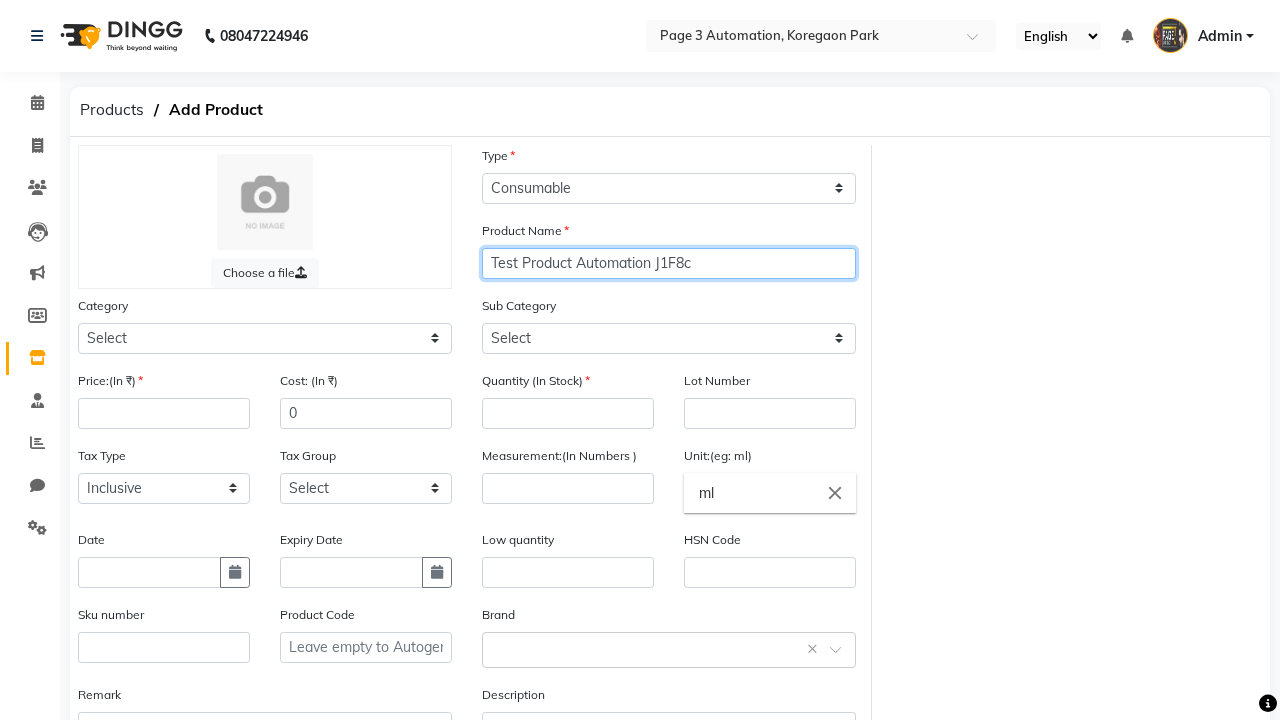 select on "1000" 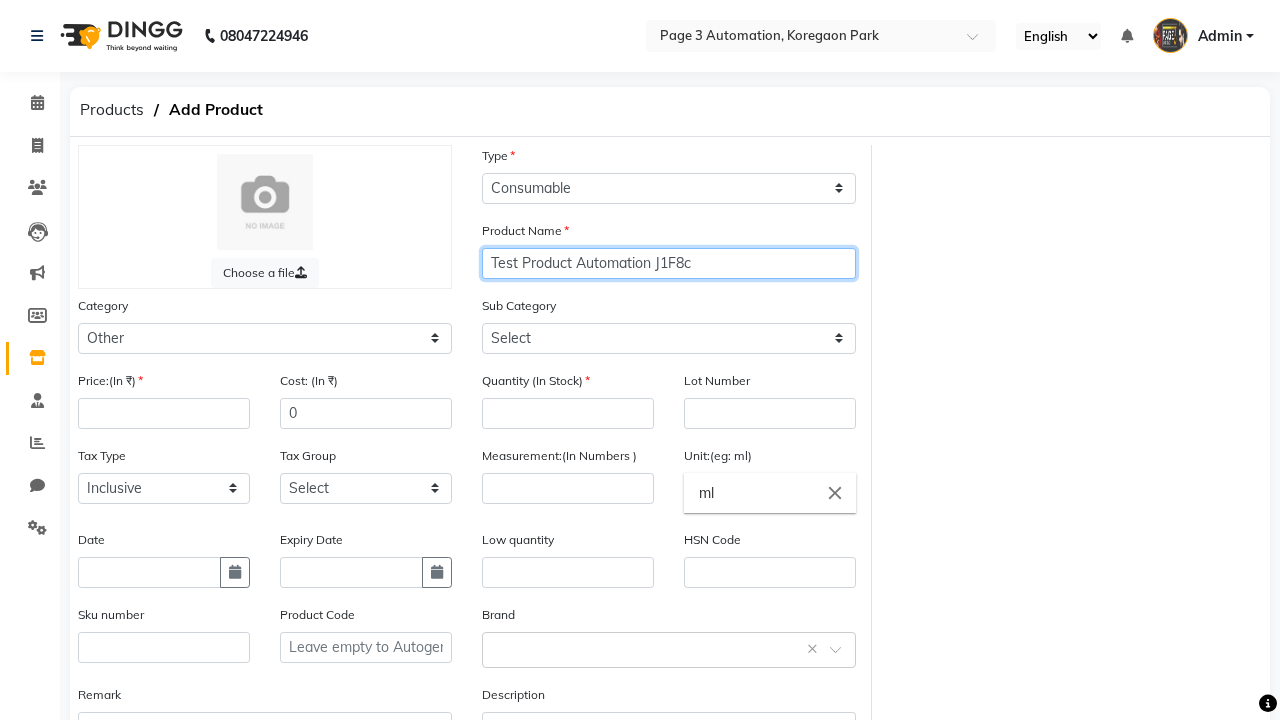 type on "Test Product Automation J1F8c" 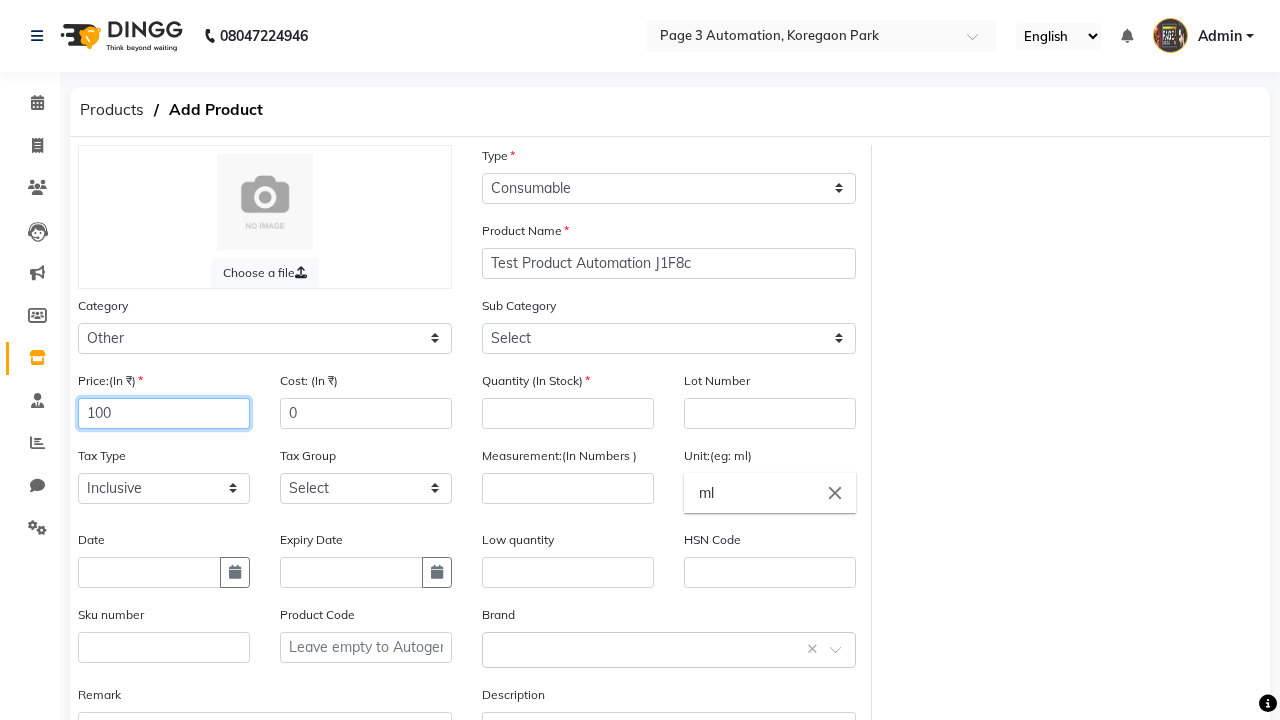 type on "100" 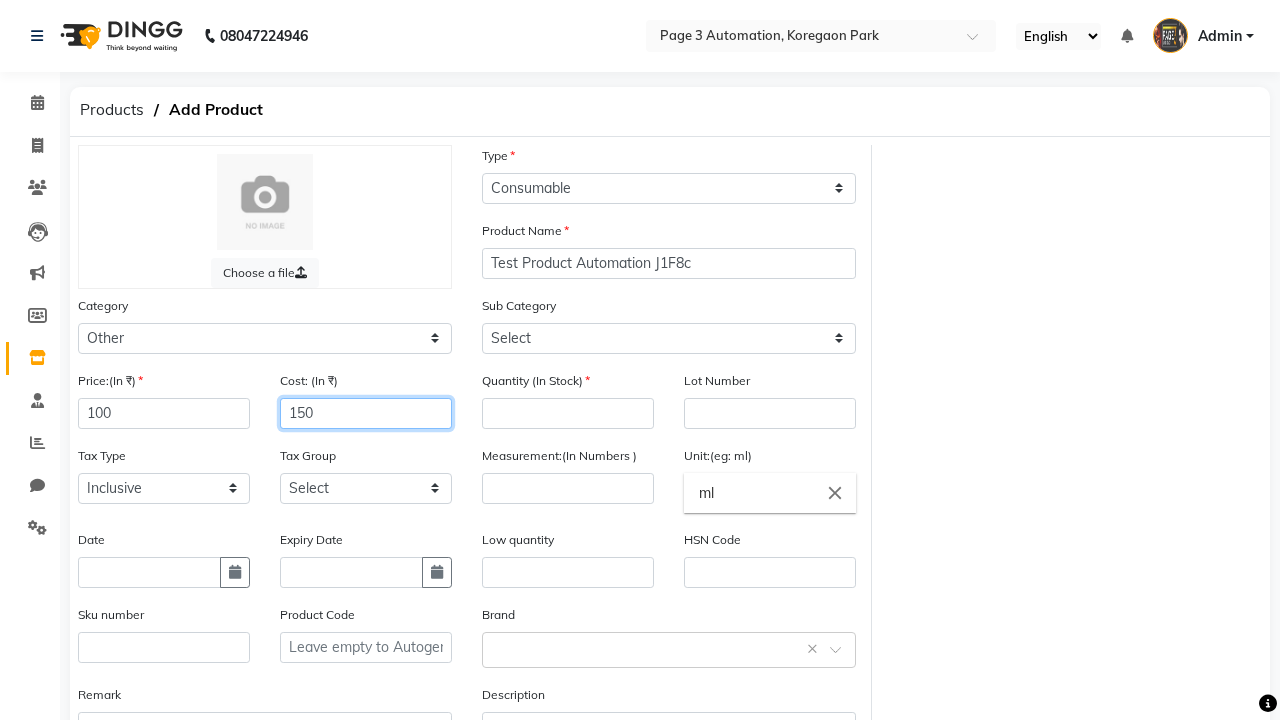 type on "150" 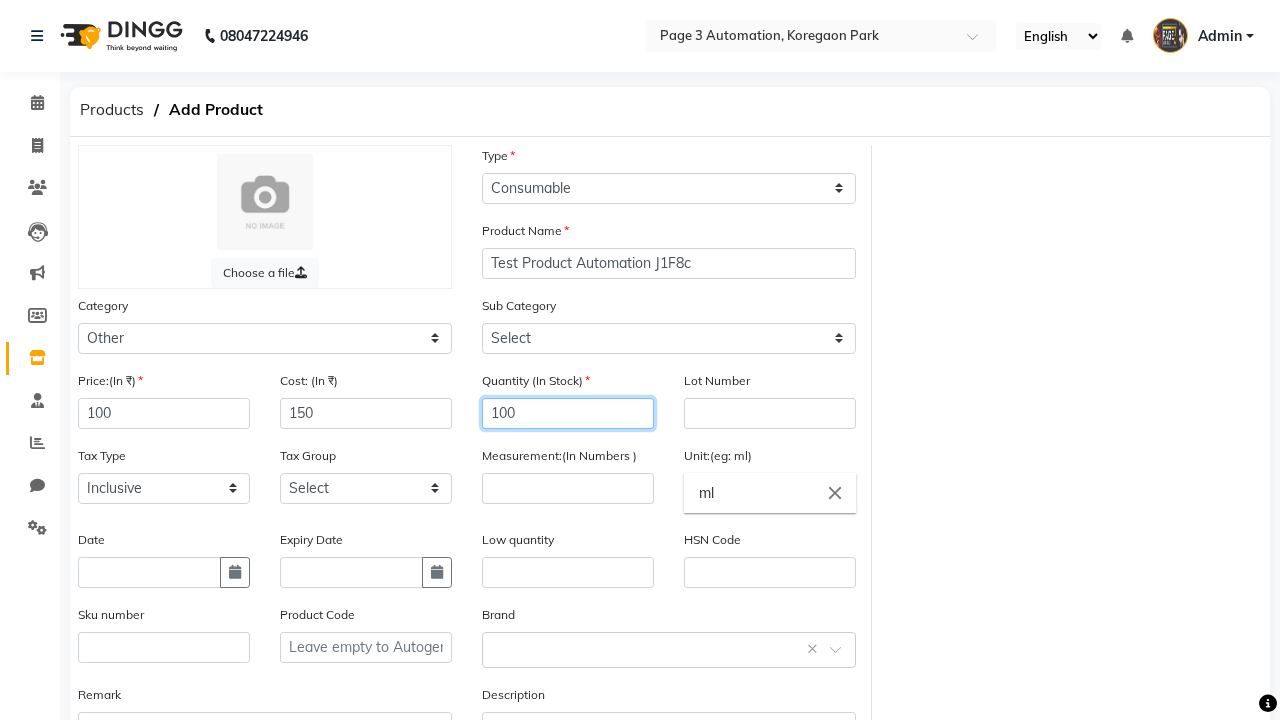 type on "100" 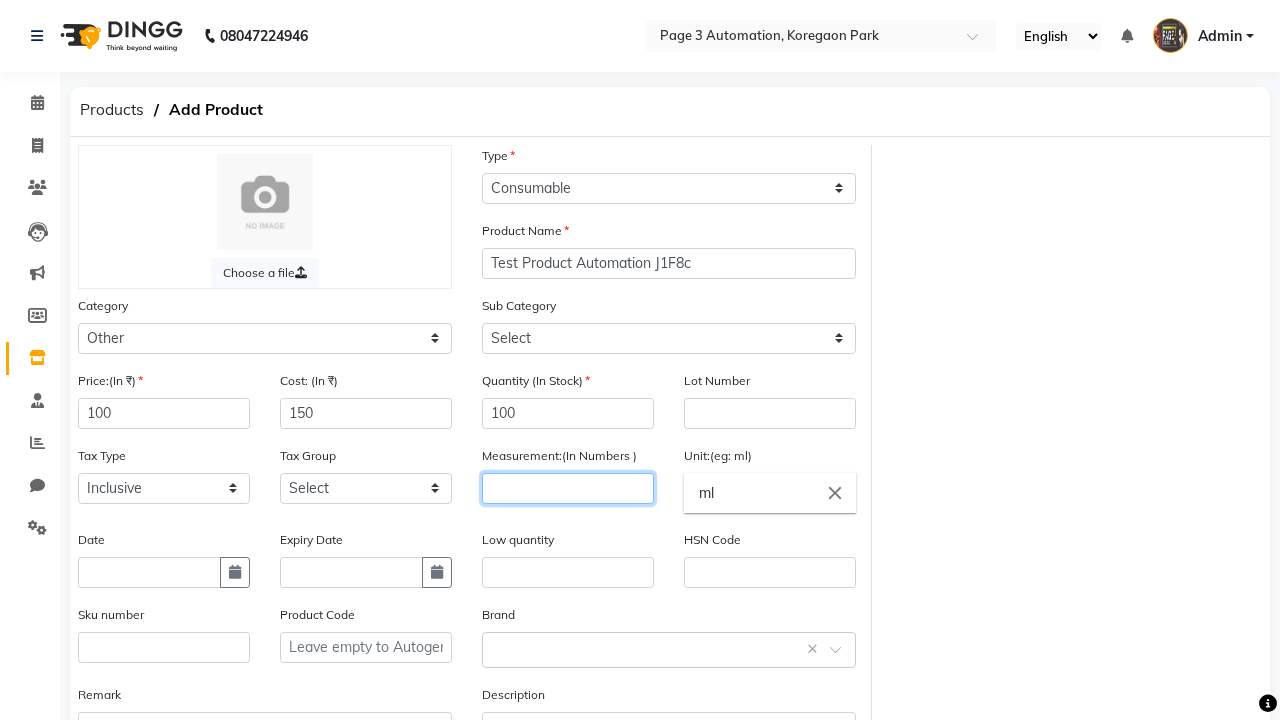select on "1002" 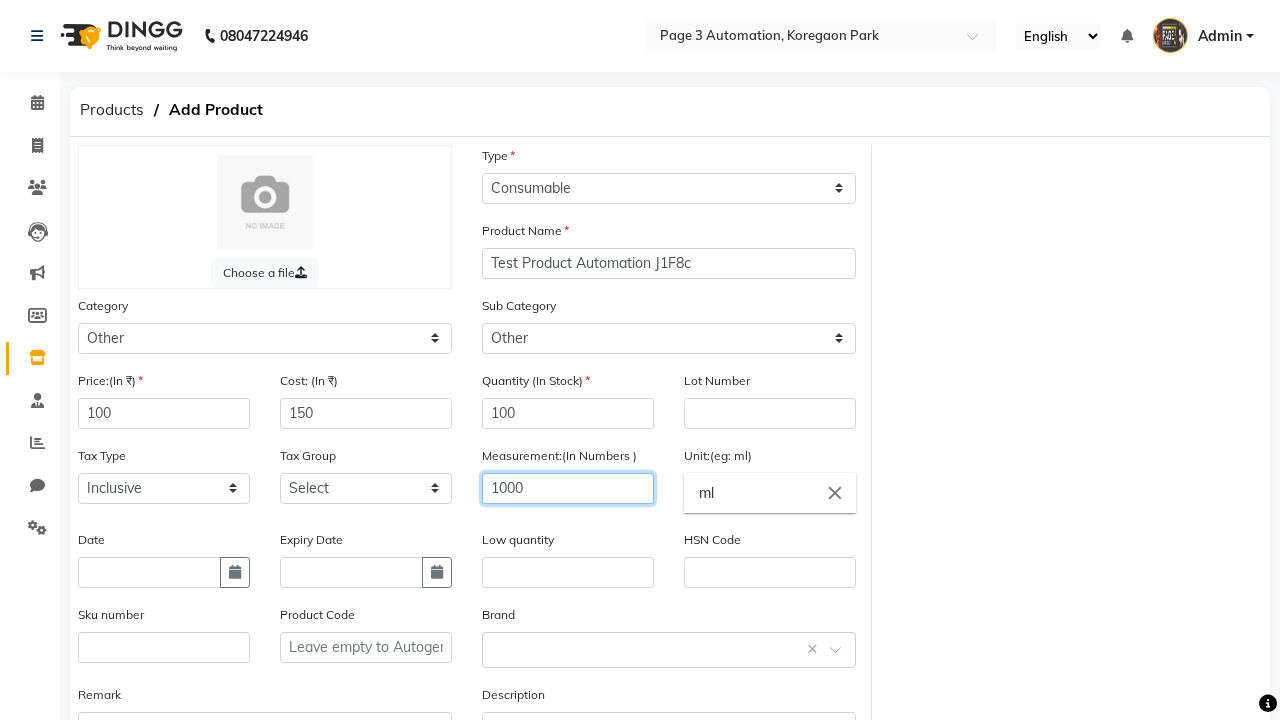 type on "1000" 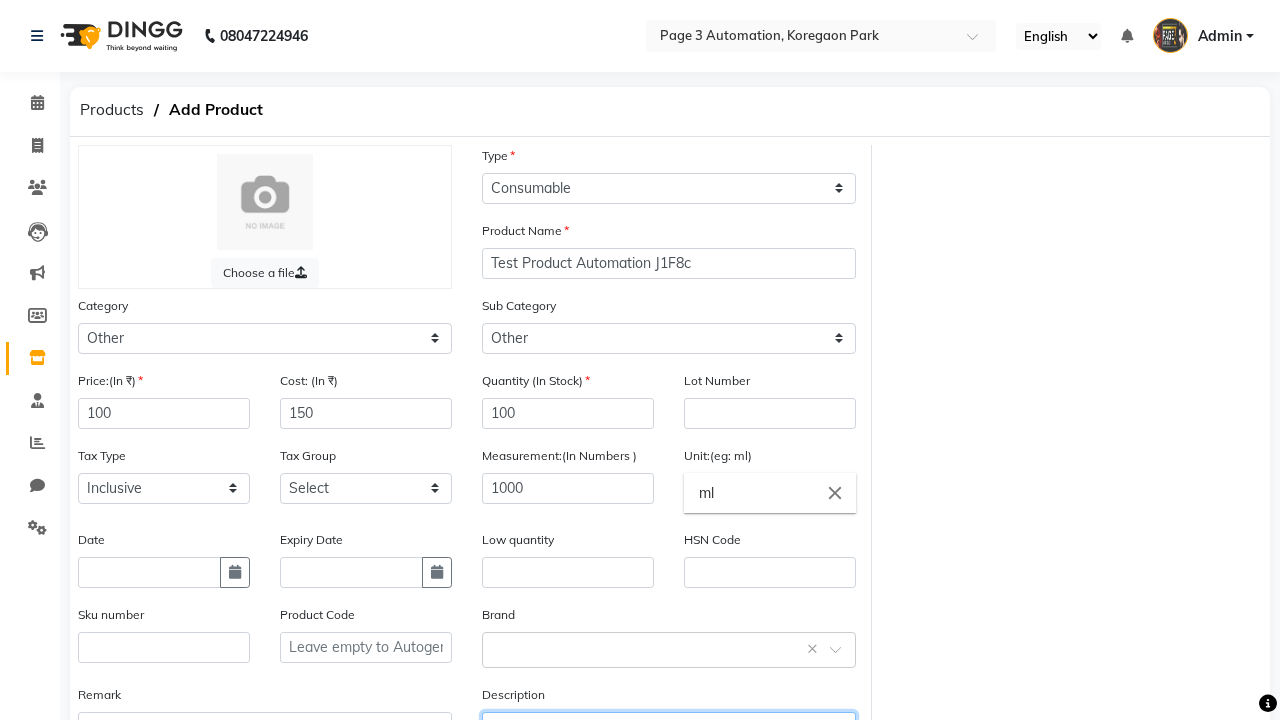 type on "This Product is Created by Automation" 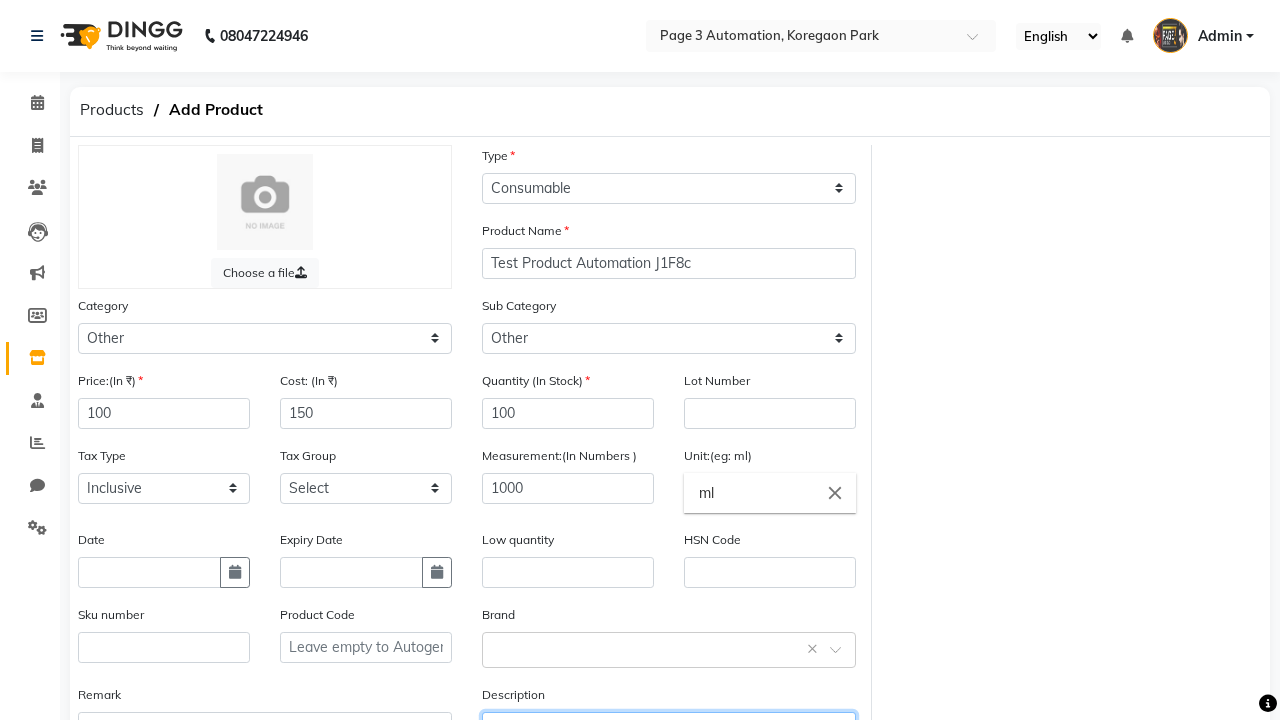 scroll, scrollTop: 16, scrollLeft: 0, axis: vertical 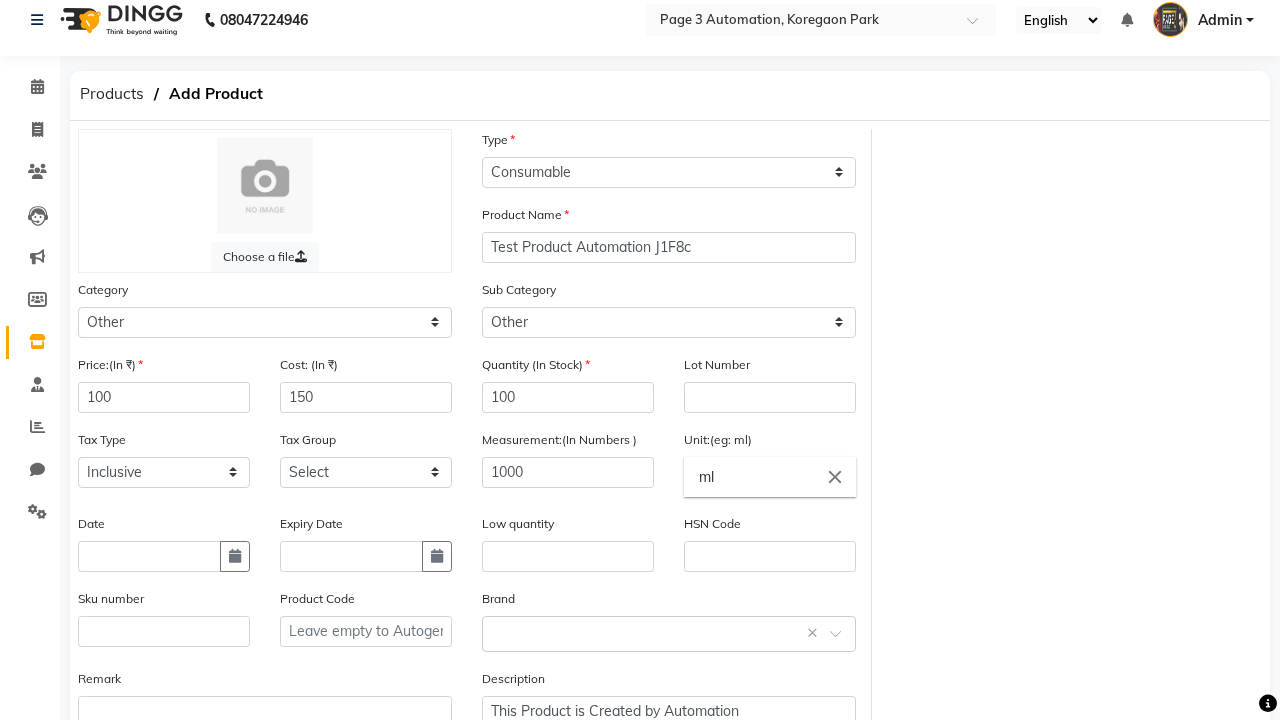 click on "Save" 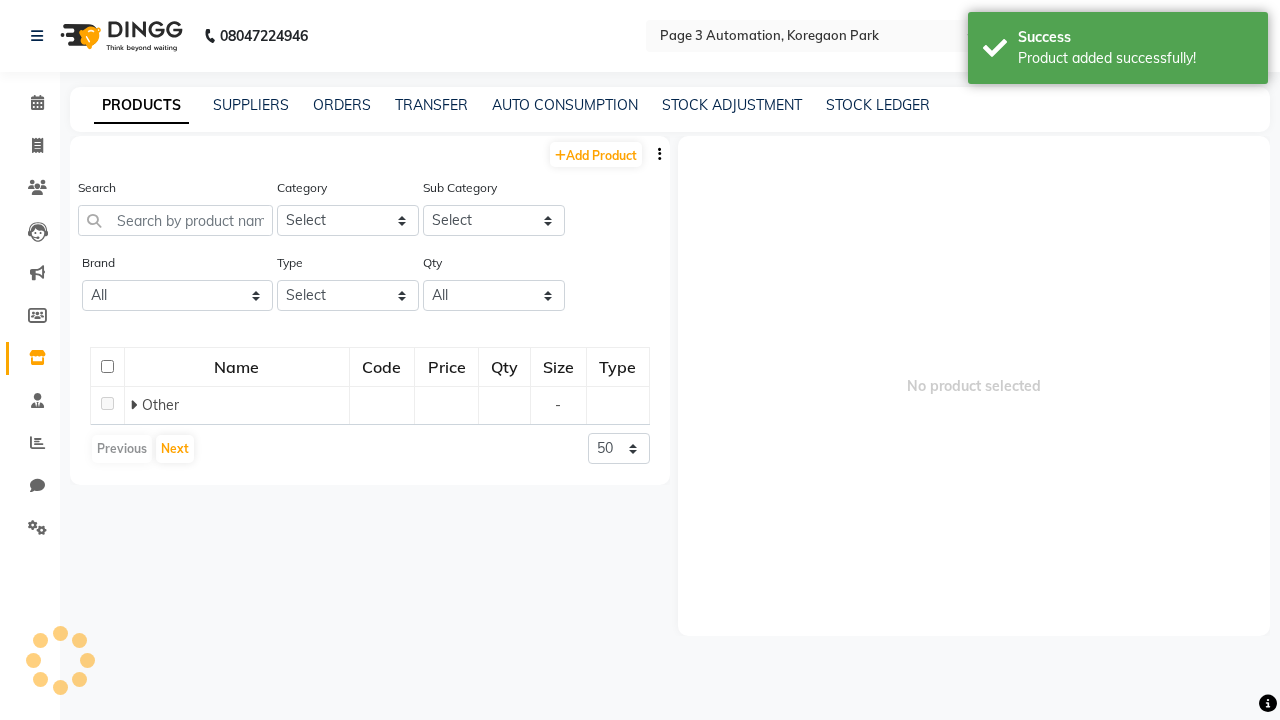 scroll, scrollTop: 0, scrollLeft: 0, axis: both 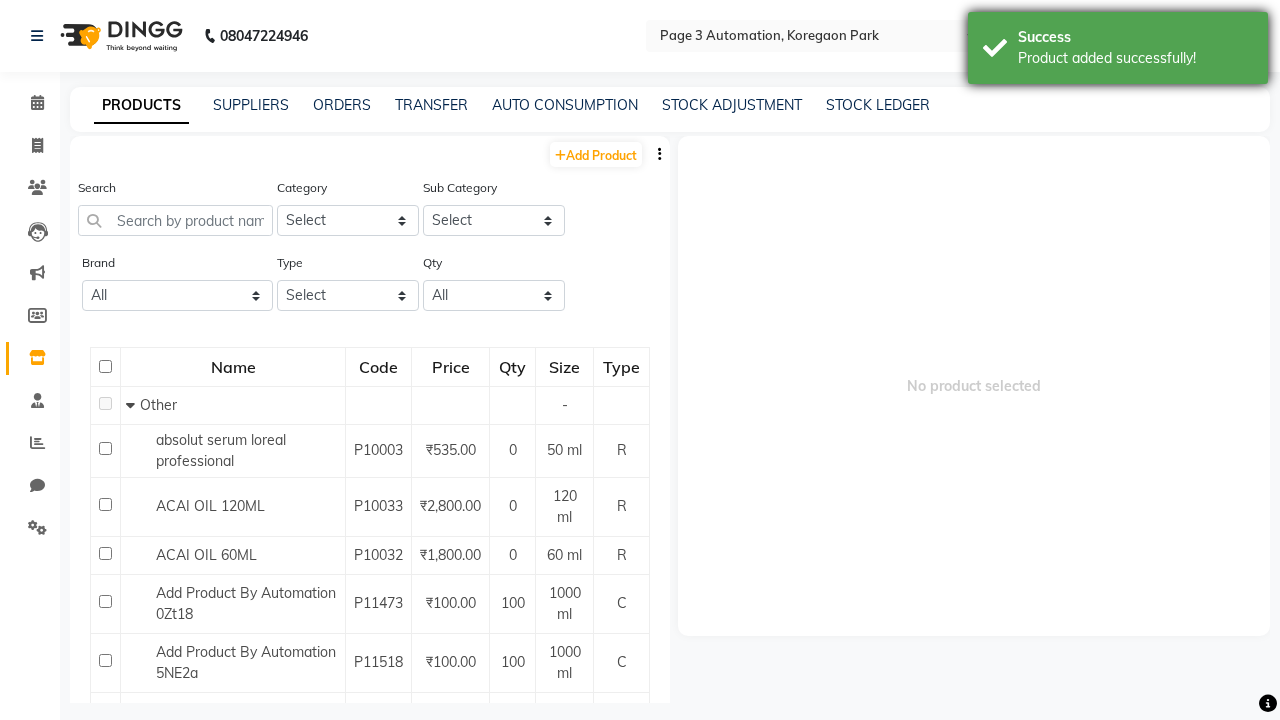 click on "Product added successfully!" at bounding box center (1135, 58) 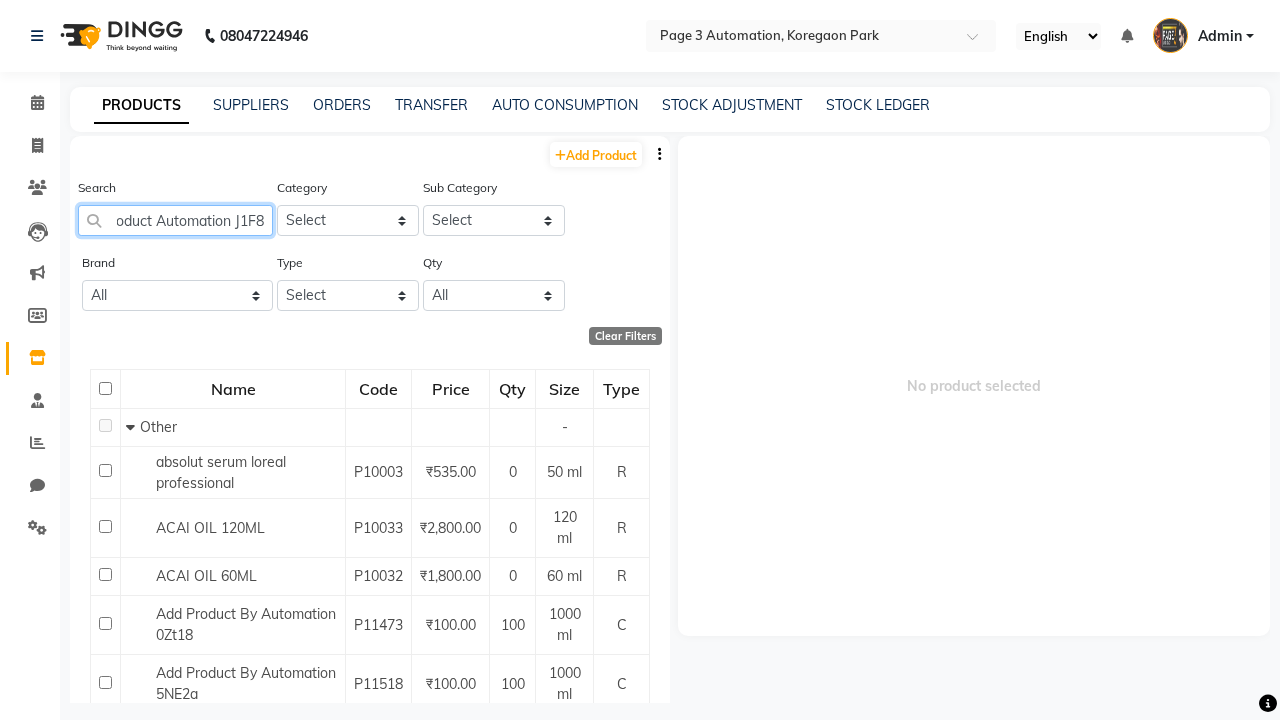 type on "Test Product Automation J1F8c" 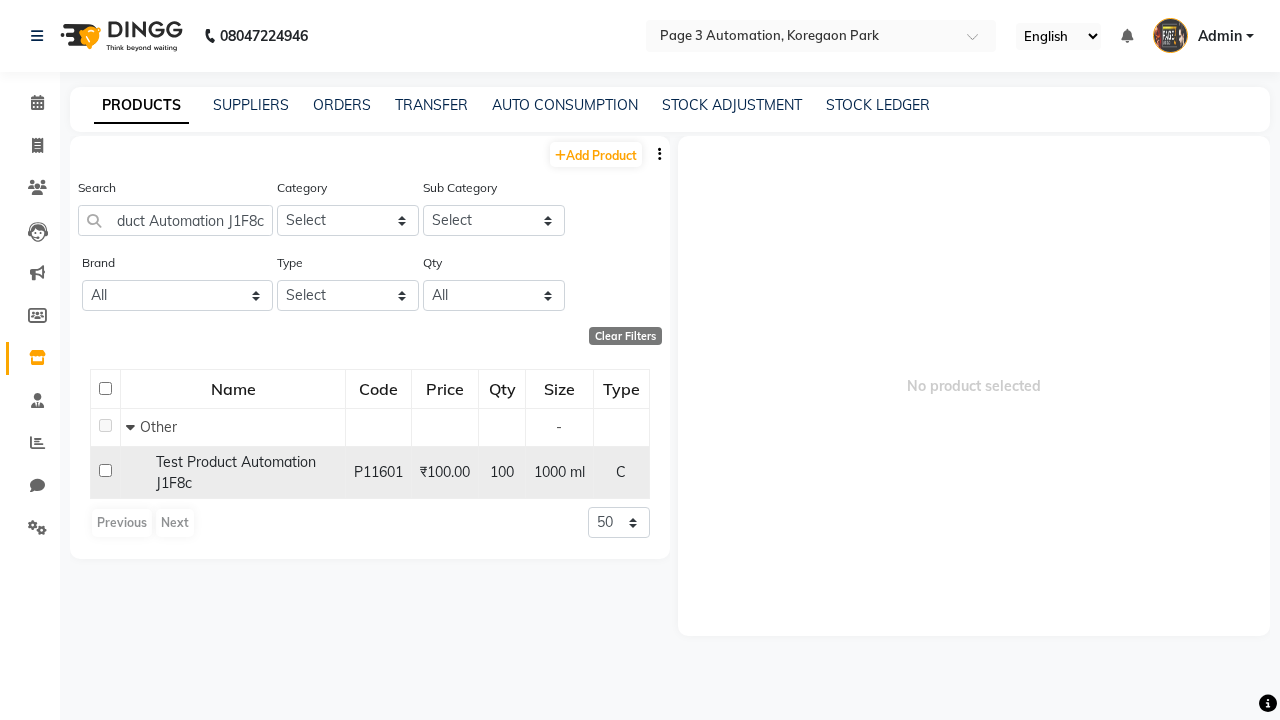 click 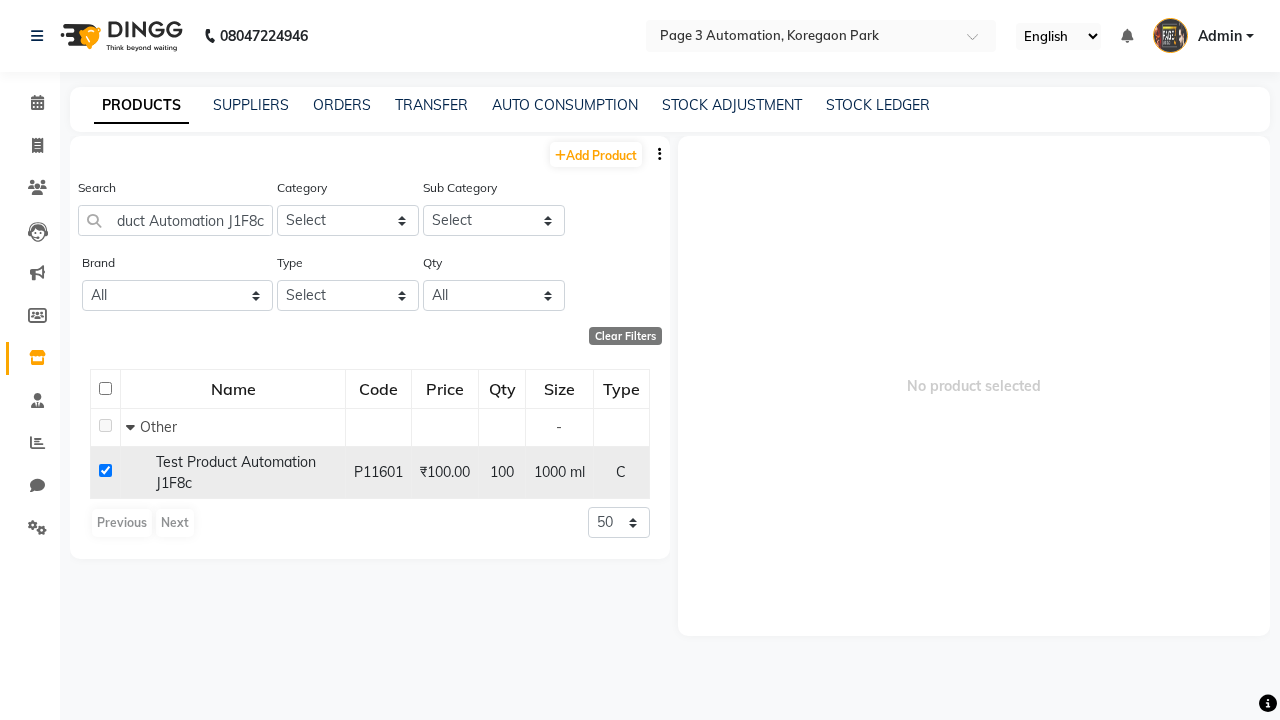 checkbox on "true" 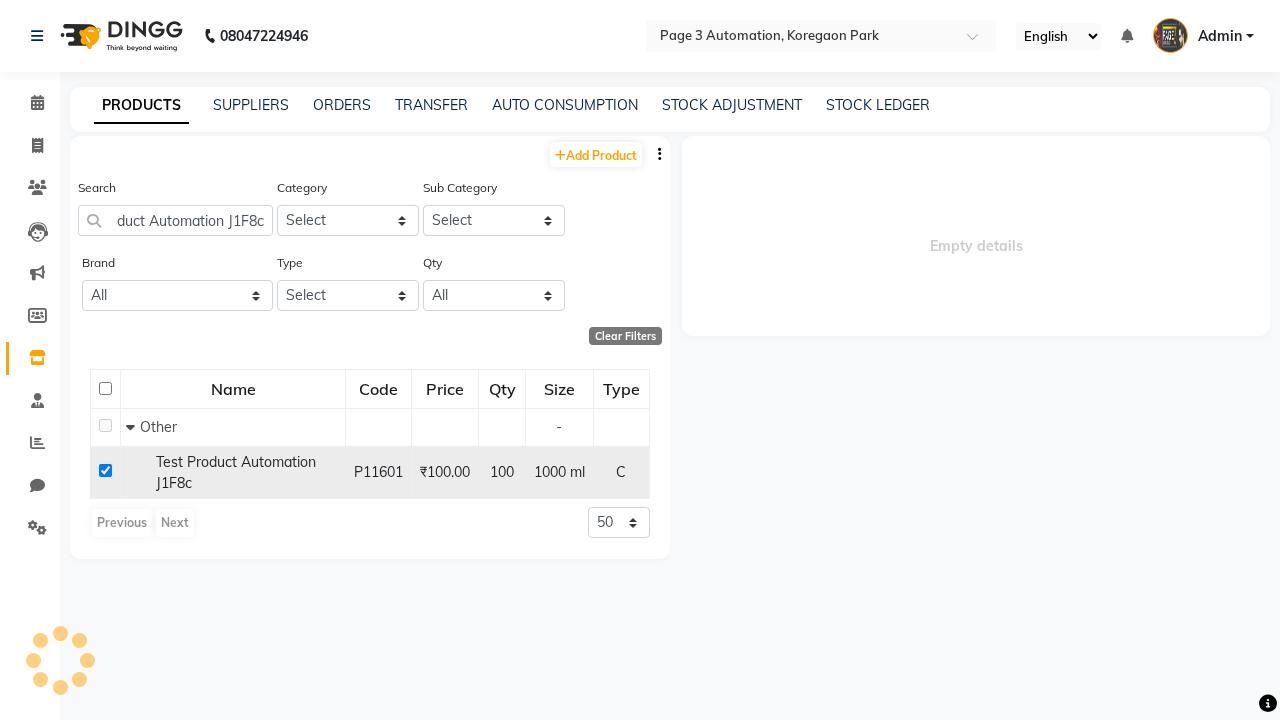 select 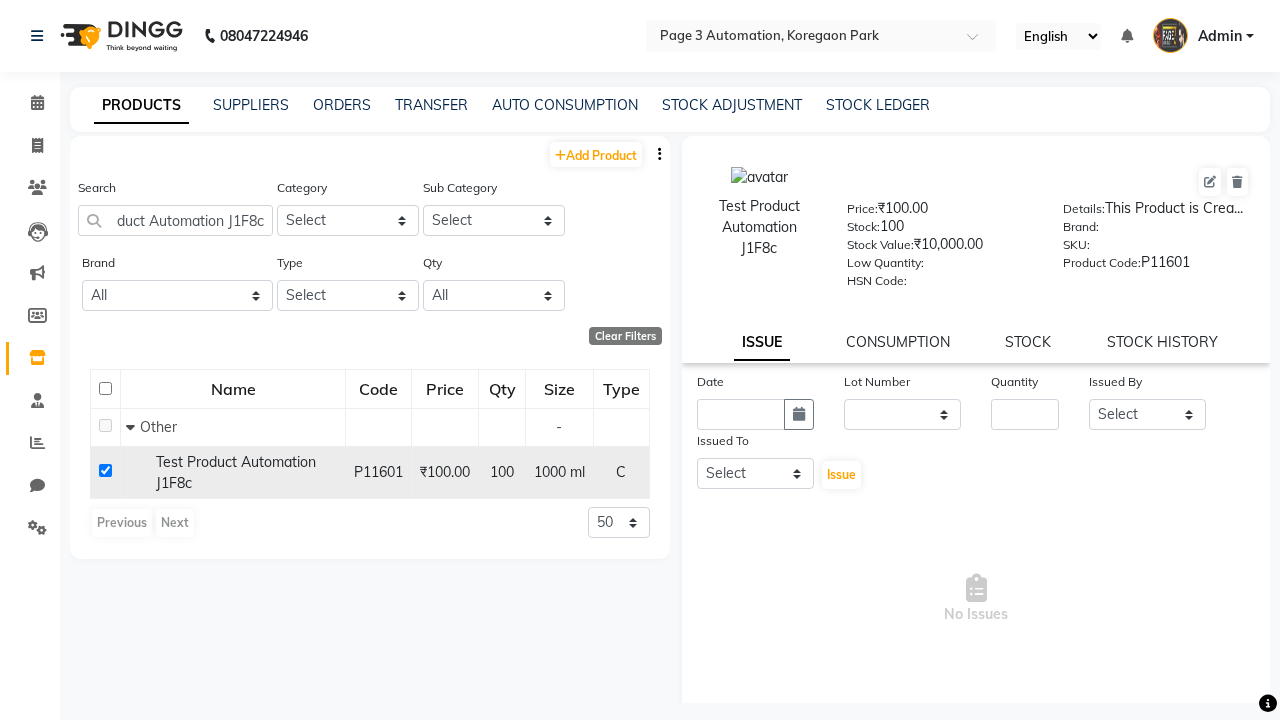 scroll, scrollTop: 0, scrollLeft: 0, axis: both 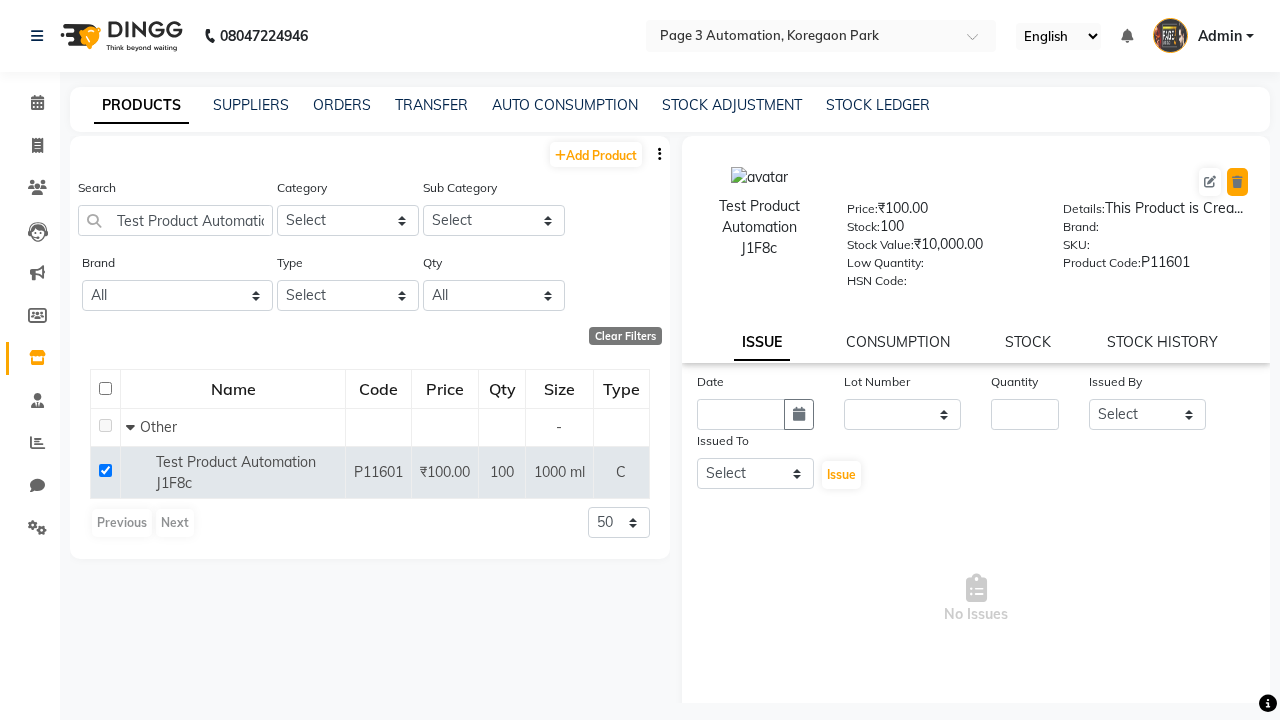 click 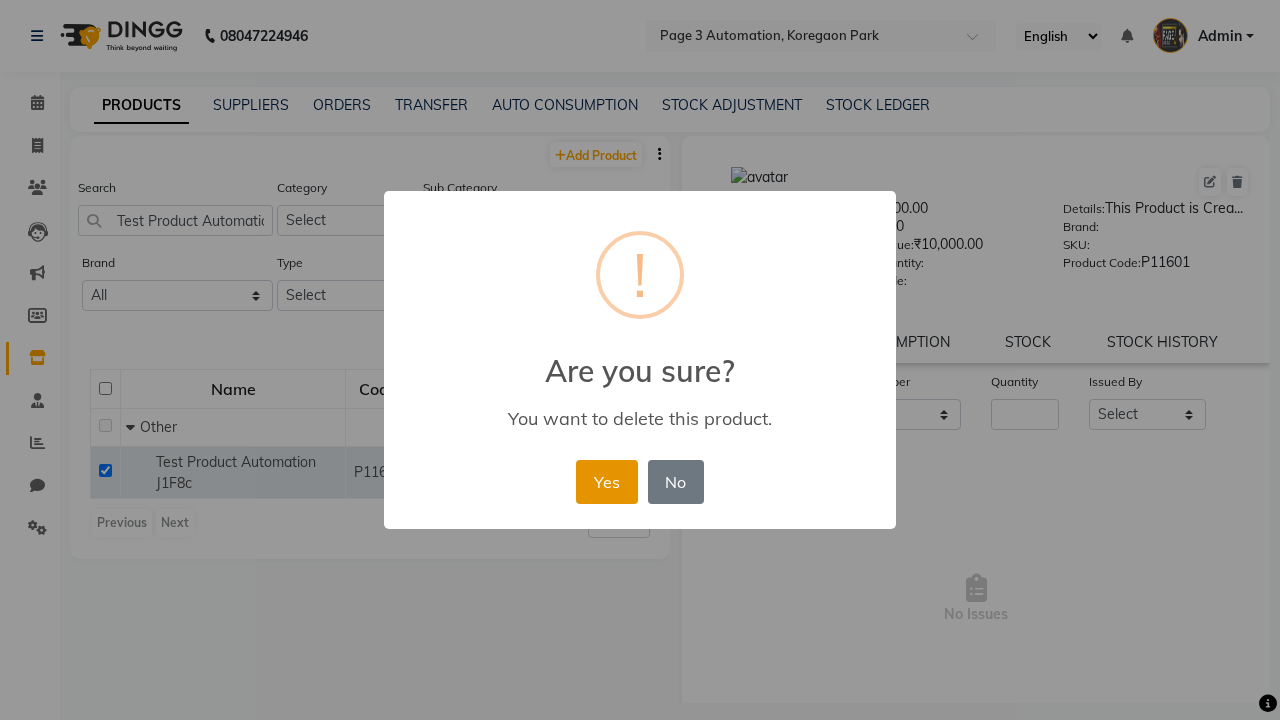 click on "Yes" at bounding box center [606, 482] 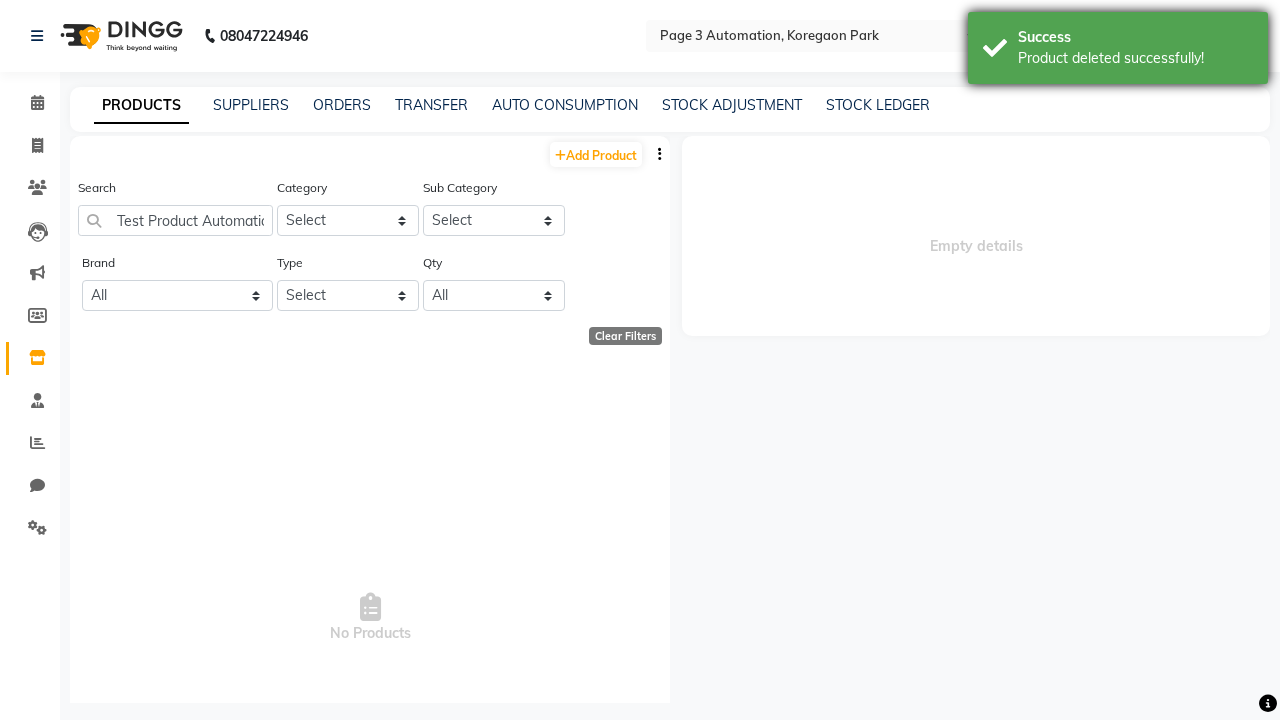 click on "Product deleted successfully!" at bounding box center (1135, 58) 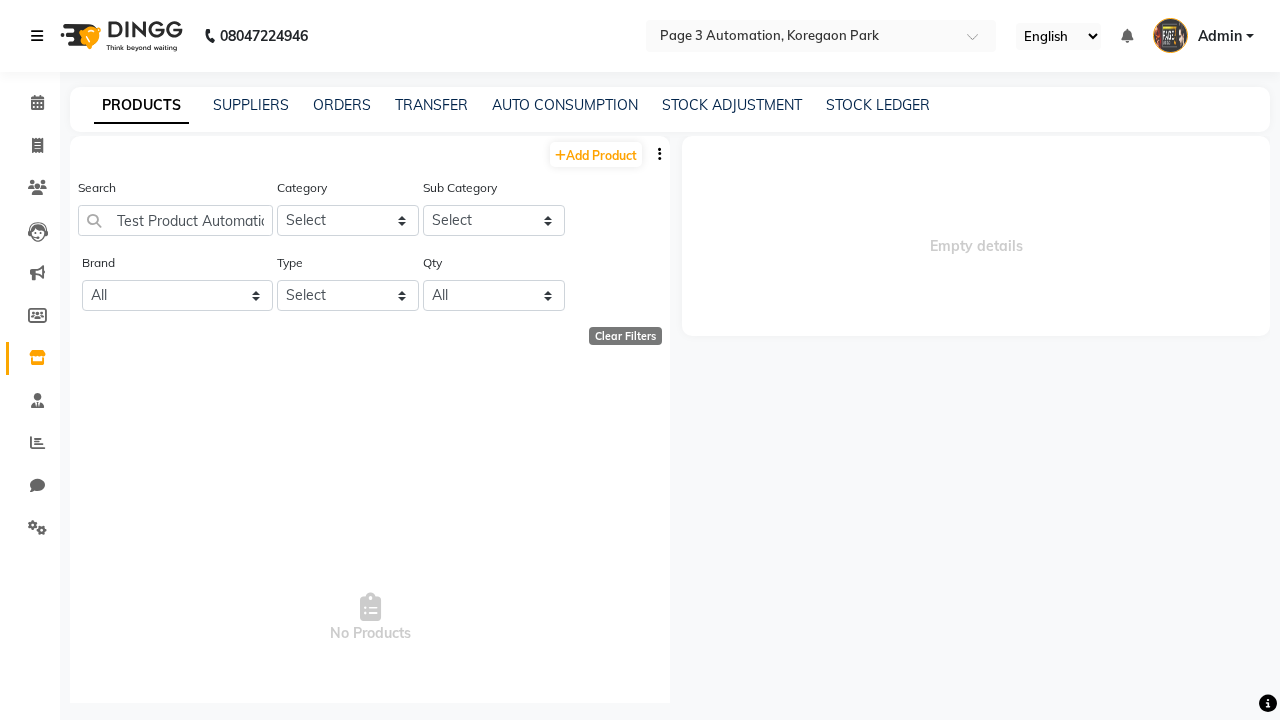 click at bounding box center [37, 36] 